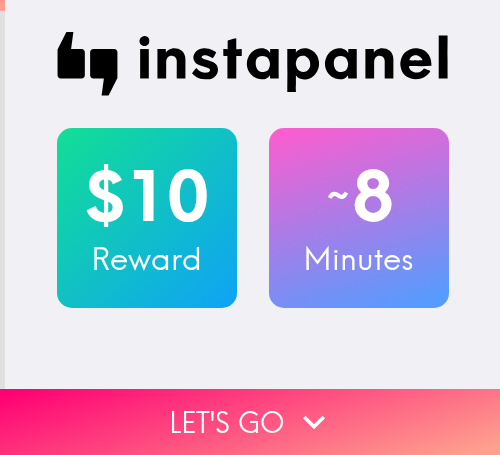 scroll, scrollTop: 0, scrollLeft: 0, axis: both 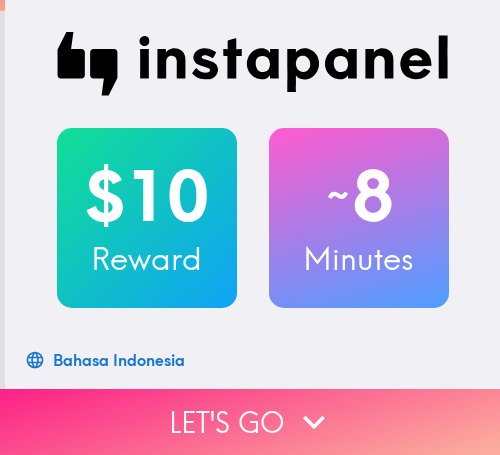 click on "Let's go" at bounding box center [250, 422] 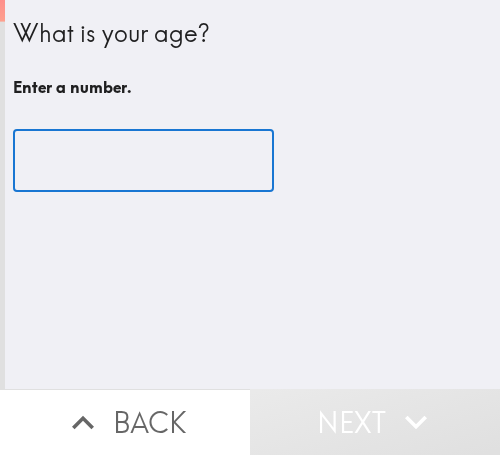 click at bounding box center [143, 161] 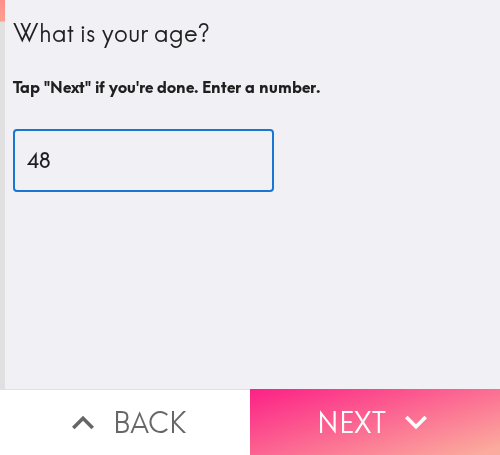 type on "48" 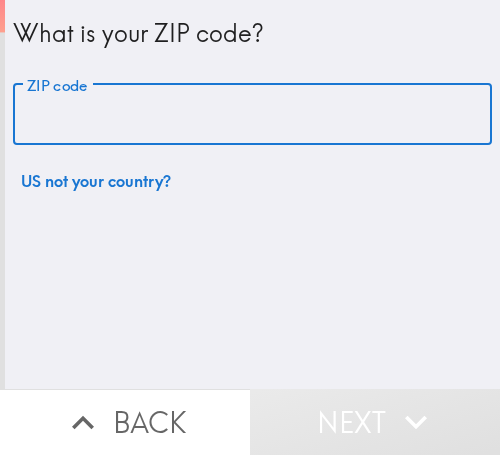 click on "ZIP code" at bounding box center [252, 115] 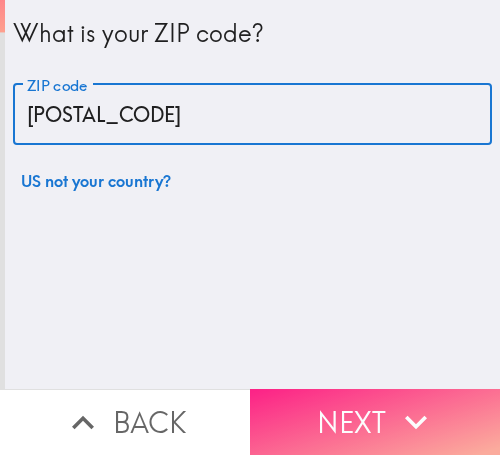 type on "33610" 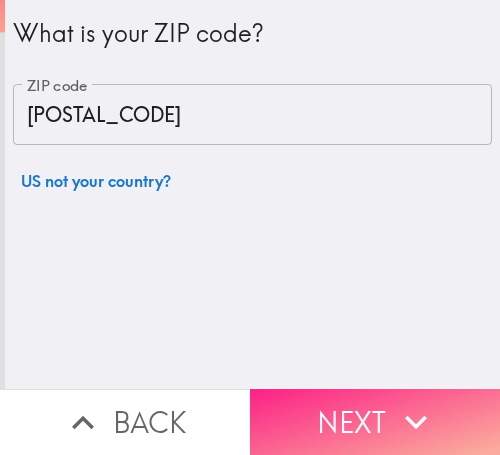 click on "Next" at bounding box center [375, 422] 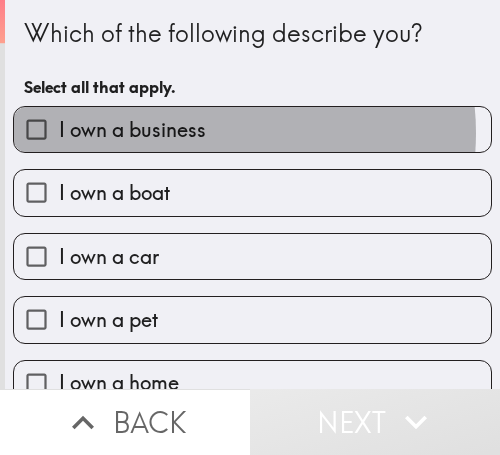 click on "I own a business" at bounding box center [252, 129] 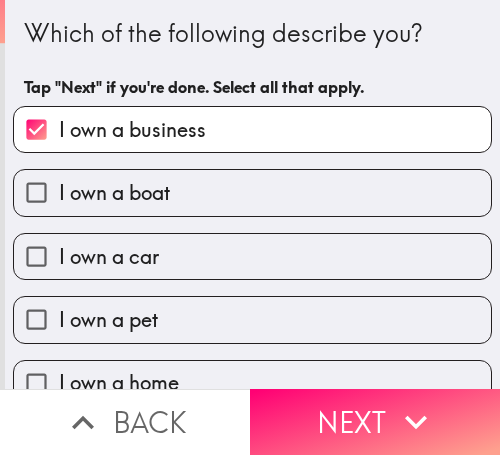 click on "Next" at bounding box center (375, 422) 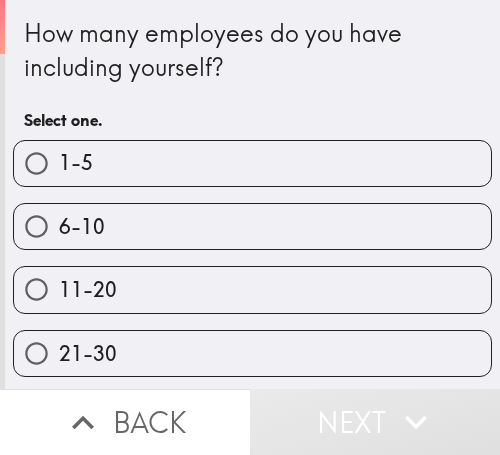 click on "1-5" at bounding box center (252, 163) 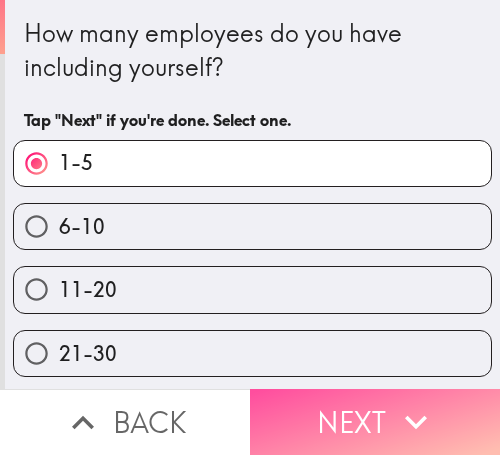 drag, startPoint x: 313, startPoint y: 392, endPoint x: 496, endPoint y: 398, distance: 183.09833 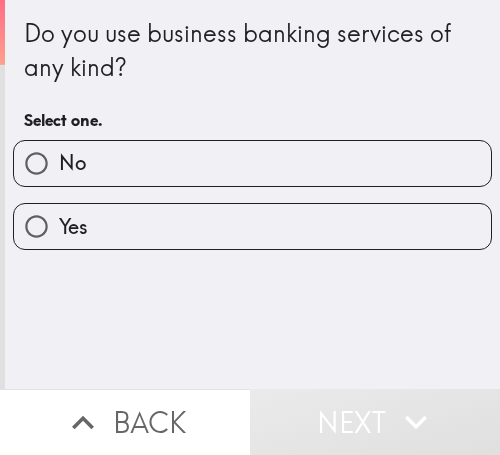 drag, startPoint x: 272, startPoint y: 162, endPoint x: 490, endPoint y: 173, distance: 218.27734 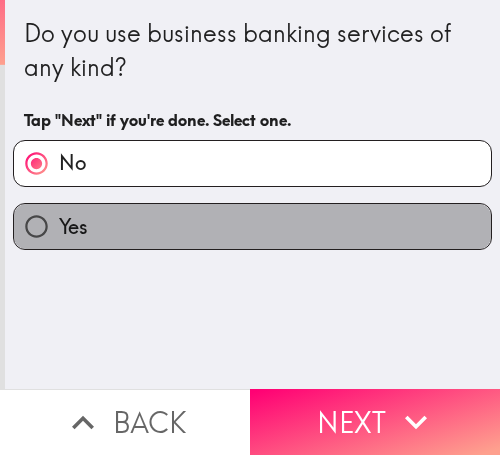click on "Yes" at bounding box center (252, 226) 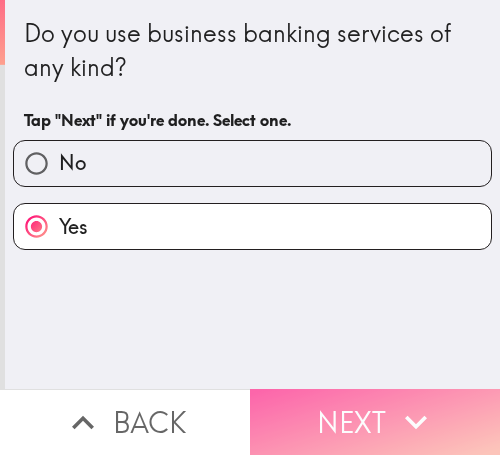 click 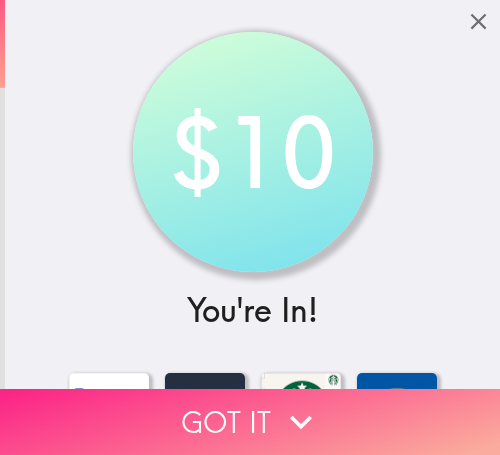 drag, startPoint x: 299, startPoint y: 402, endPoint x: 413, endPoint y: 407, distance: 114.1096 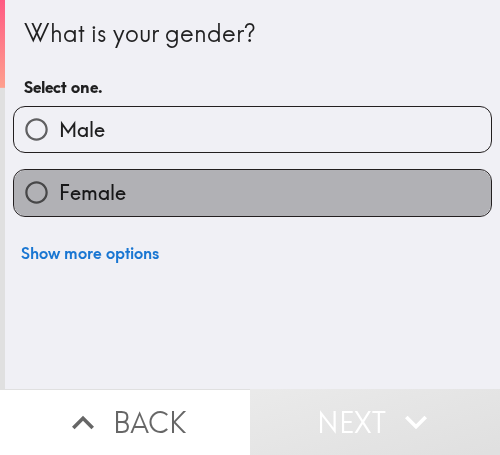 drag, startPoint x: 347, startPoint y: 193, endPoint x: 370, endPoint y: 193, distance: 23 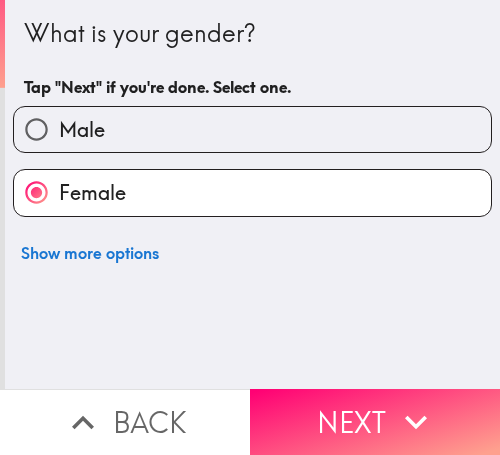 drag, startPoint x: 130, startPoint y: 387, endPoint x: 158, endPoint y: 398, distance: 30.083218 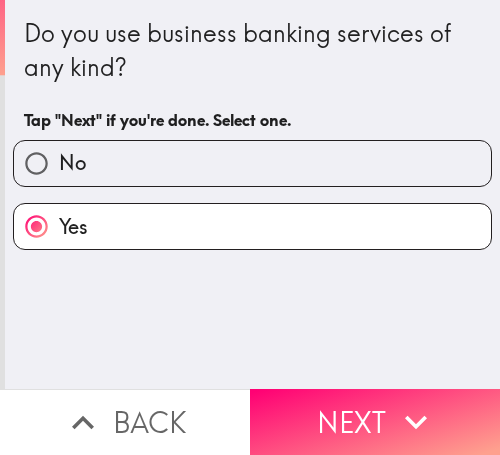 click 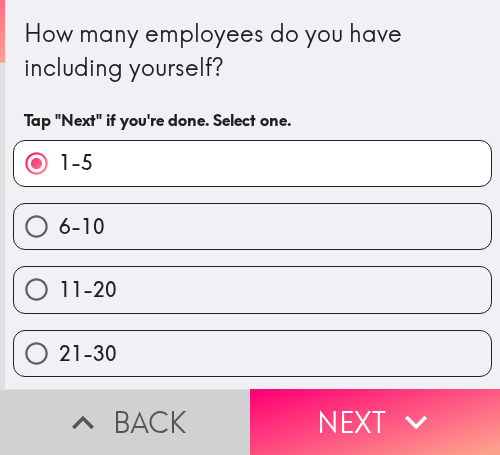 click on "Back" at bounding box center (125, 422) 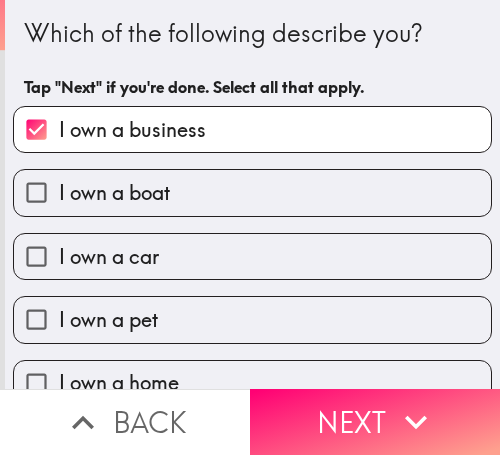click on "Back" at bounding box center (125, 422) 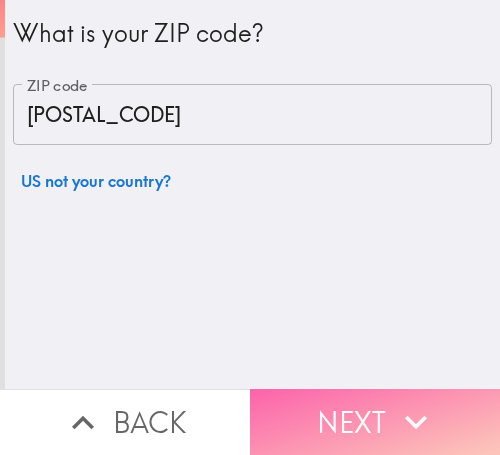 drag, startPoint x: 403, startPoint y: 393, endPoint x: 489, endPoint y: 408, distance: 87.29834 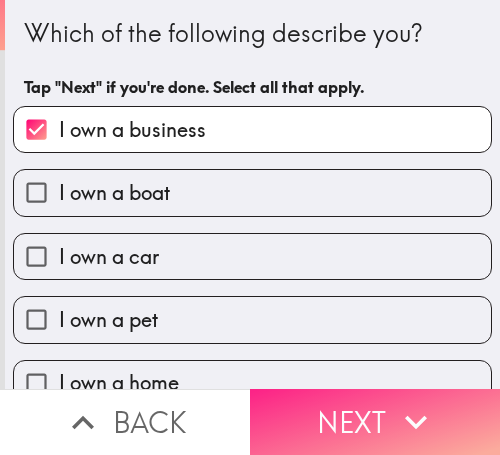 drag, startPoint x: 374, startPoint y: 394, endPoint x: 482, endPoint y: 413, distance: 109.65856 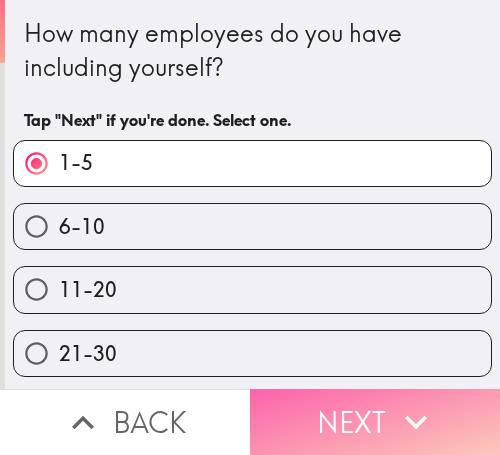 click on "Next" at bounding box center (375, 422) 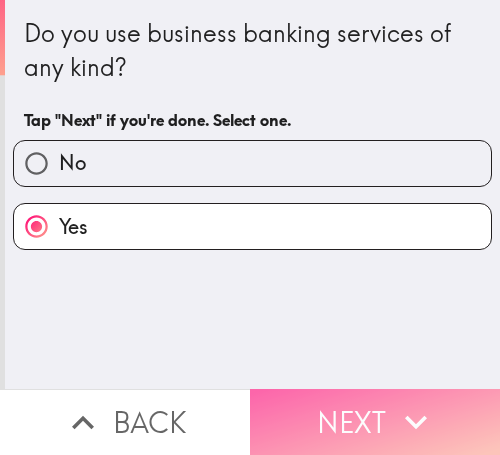 click on "Next" at bounding box center [375, 422] 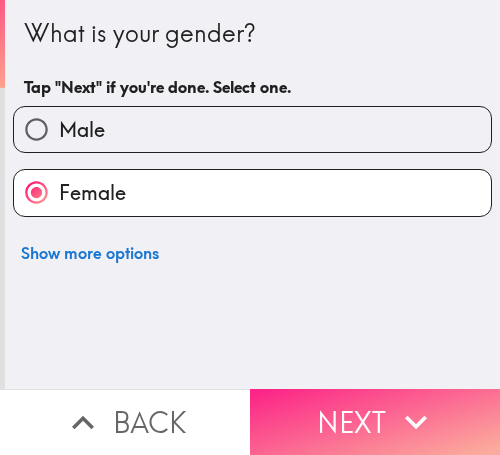 click 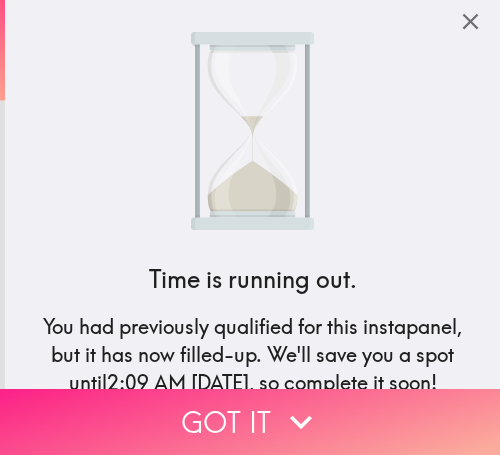 click on "Got it" at bounding box center (250, 422) 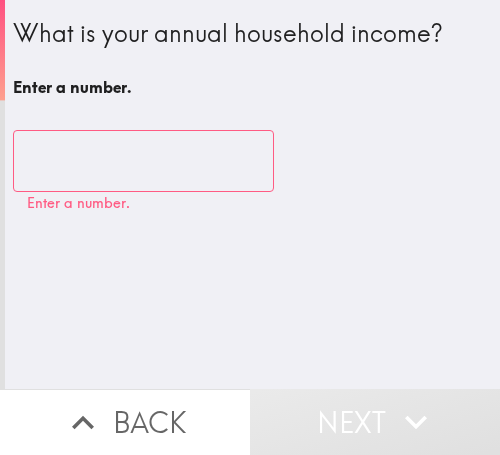 click at bounding box center [143, 161] 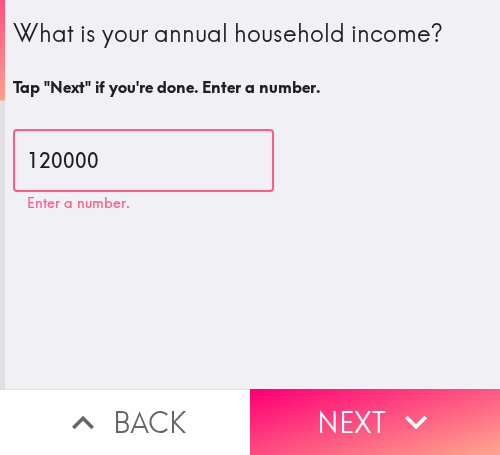 type on "120000" 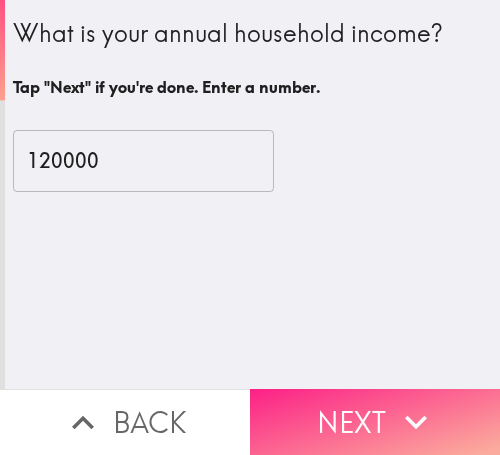 drag, startPoint x: 383, startPoint y: 406, endPoint x: 435, endPoint y: 405, distance: 52.009613 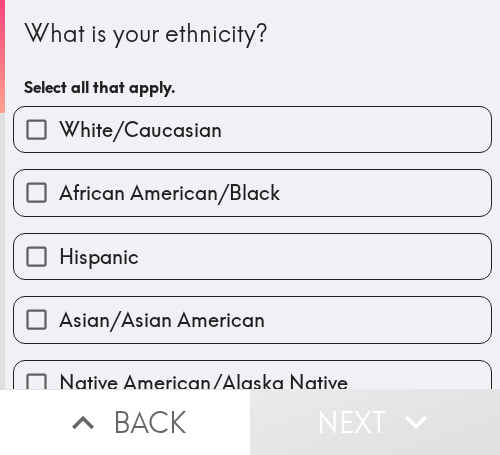 drag, startPoint x: 377, startPoint y: 124, endPoint x: 445, endPoint y: 134, distance: 68.73136 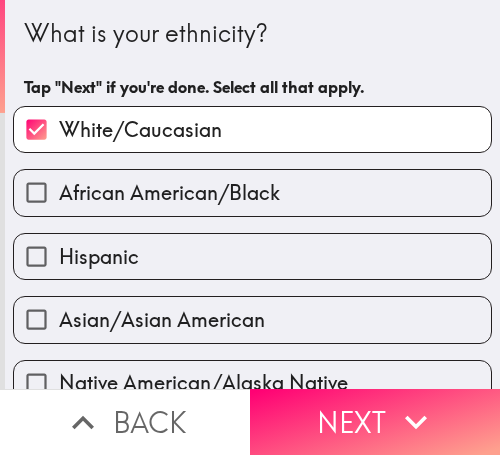 drag, startPoint x: 394, startPoint y: 398, endPoint x: 496, endPoint y: 402, distance: 102.0784 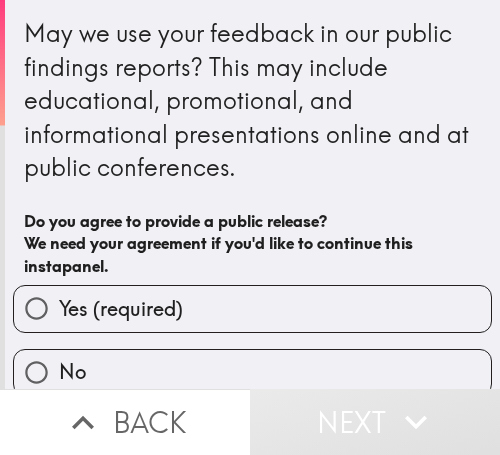 drag, startPoint x: 362, startPoint y: 283, endPoint x: 377, endPoint y: 291, distance: 17 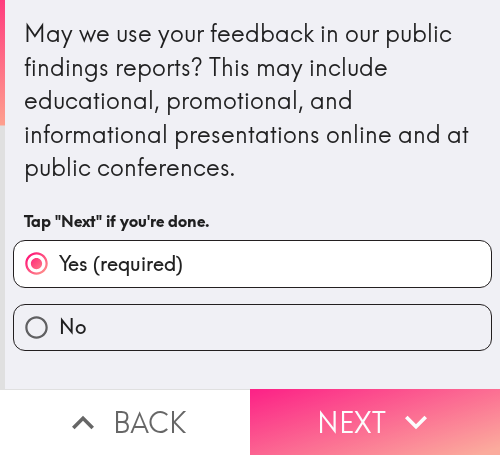 click 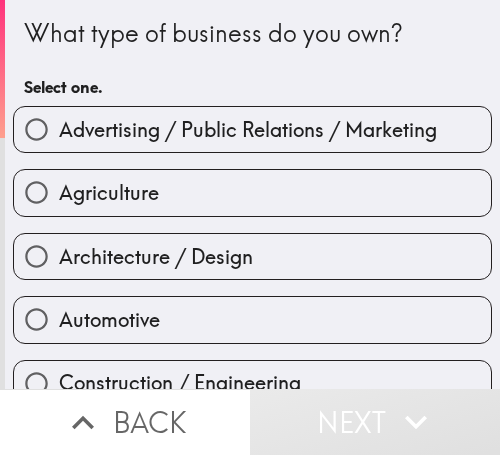 click on "Advertising / Public Relations / Marketing" at bounding box center [248, 130] 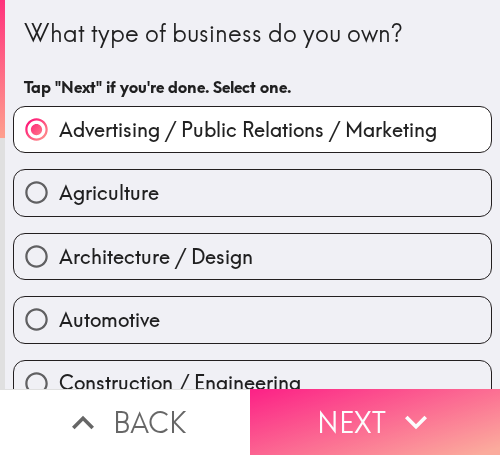 drag, startPoint x: 315, startPoint y: 394, endPoint x: 472, endPoint y: 423, distance: 159.65588 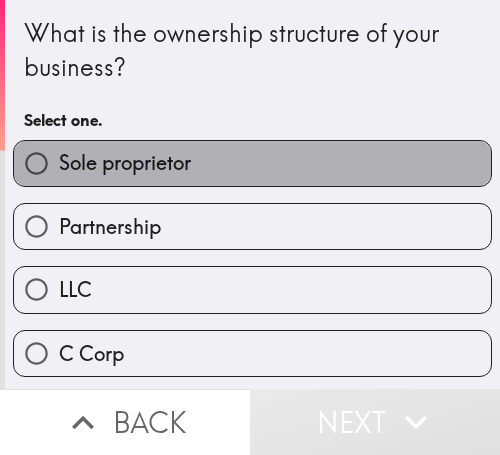 drag, startPoint x: 380, startPoint y: 161, endPoint x: 483, endPoint y: 204, distance: 111.61541 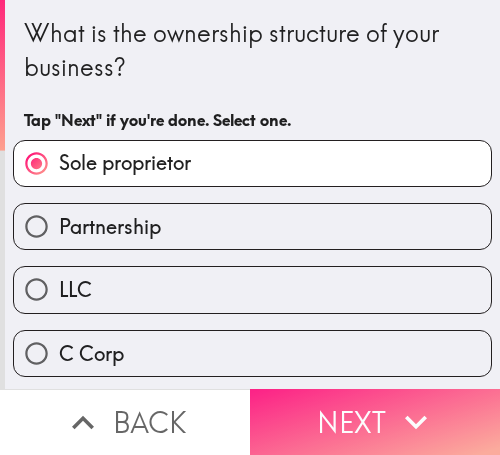 drag, startPoint x: 405, startPoint y: 377, endPoint x: 421, endPoint y: 385, distance: 17.888544 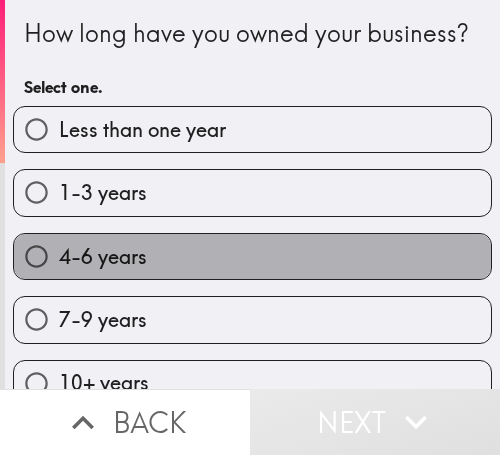 drag, startPoint x: 321, startPoint y: 284, endPoint x: 421, endPoint y: 289, distance: 100.12492 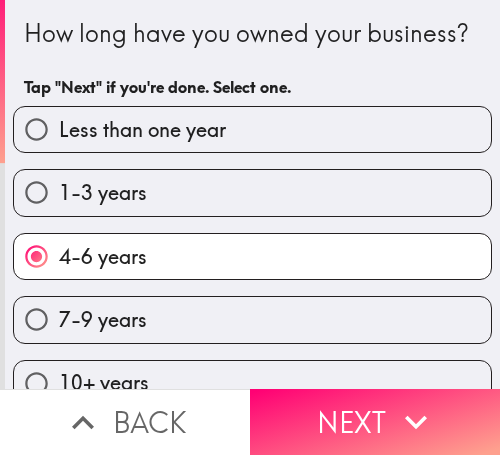 drag, startPoint x: 374, startPoint y: 397, endPoint x: 484, endPoint y: 403, distance: 110.16351 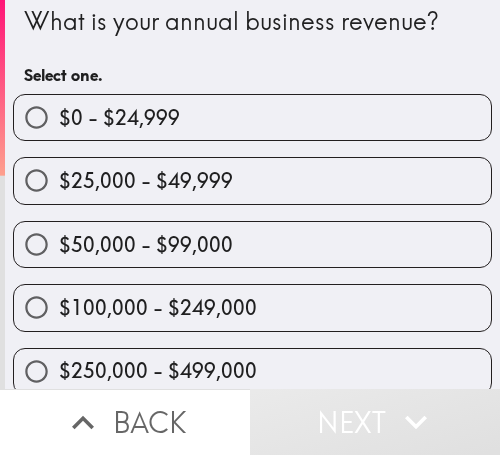scroll, scrollTop: 0, scrollLeft: 0, axis: both 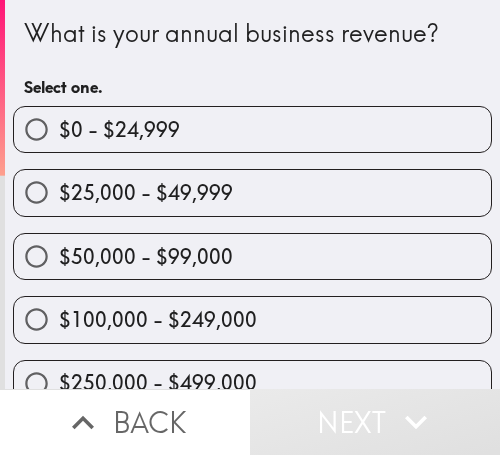 click on "$50,000 - $99,000" at bounding box center [252, 256] 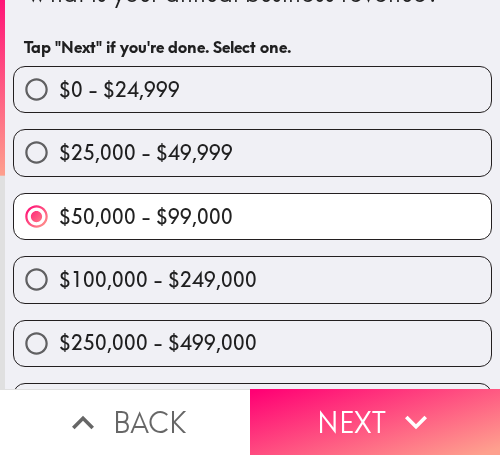 scroll, scrollTop: 225, scrollLeft: 0, axis: vertical 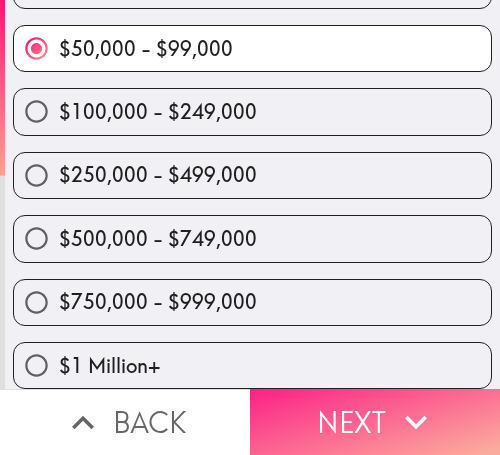 drag, startPoint x: 386, startPoint y: 376, endPoint x: 447, endPoint y: 392, distance: 63.06346 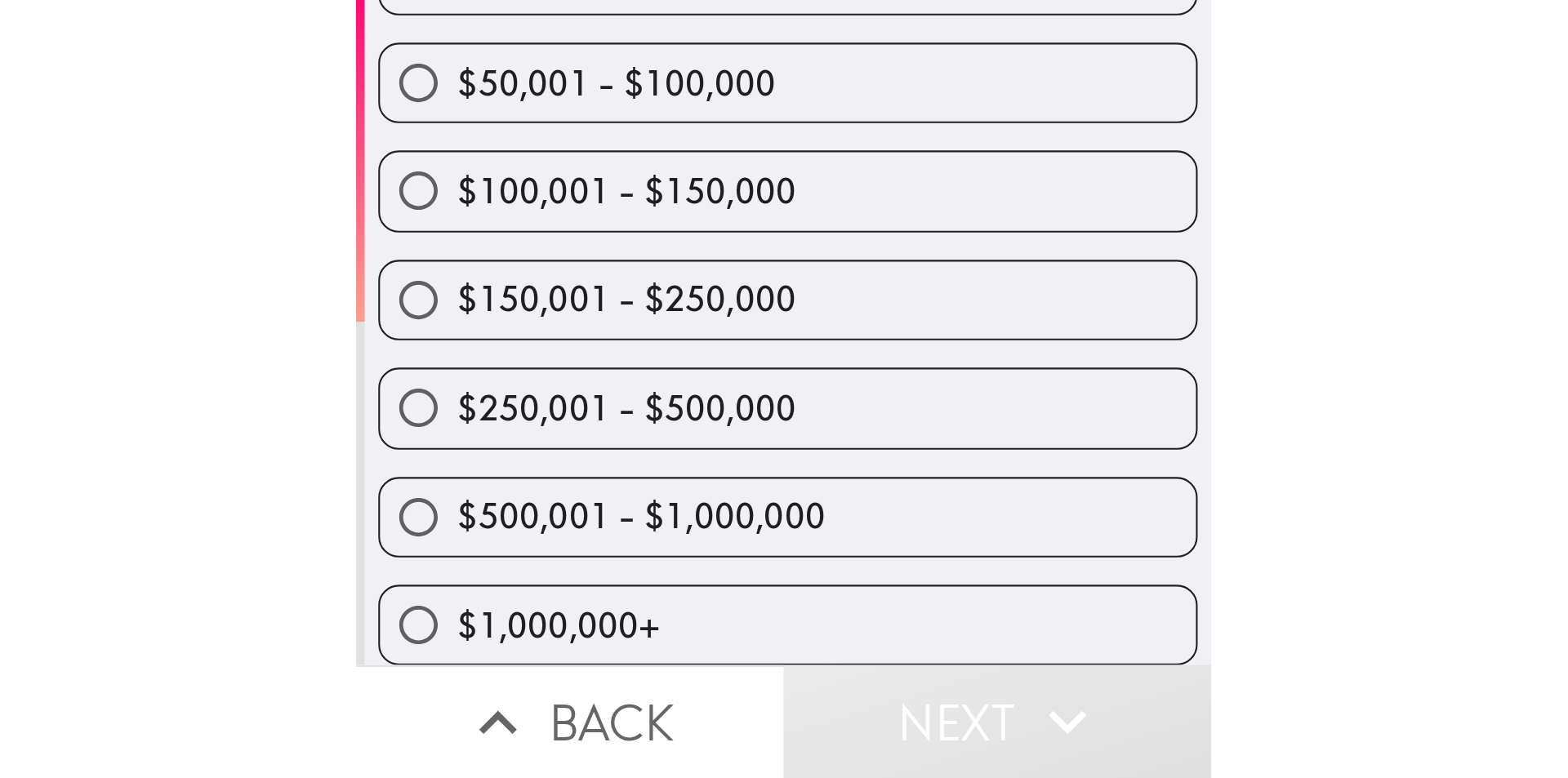 scroll, scrollTop: 342, scrollLeft: 0, axis: vertical 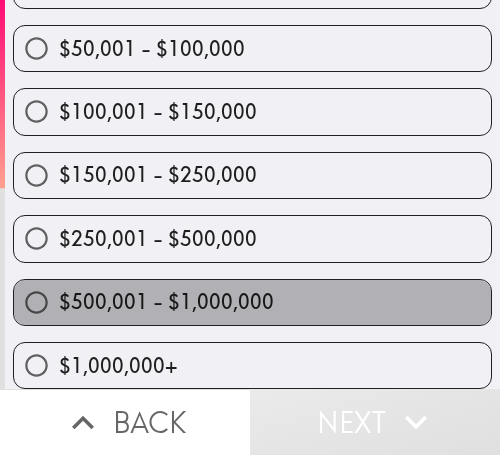 drag, startPoint x: 403, startPoint y: 277, endPoint x: 481, endPoint y: 279, distance: 78.025635 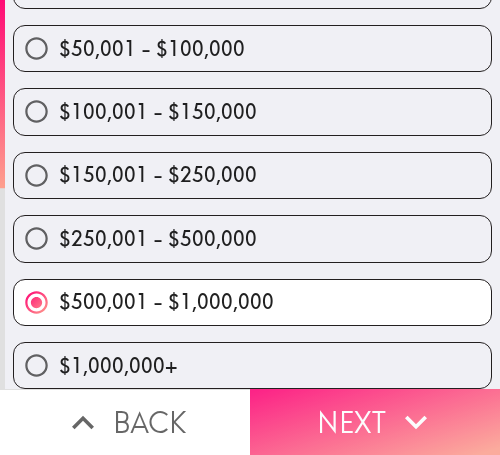 drag, startPoint x: 375, startPoint y: 396, endPoint x: 437, endPoint y: 404, distance: 62.514 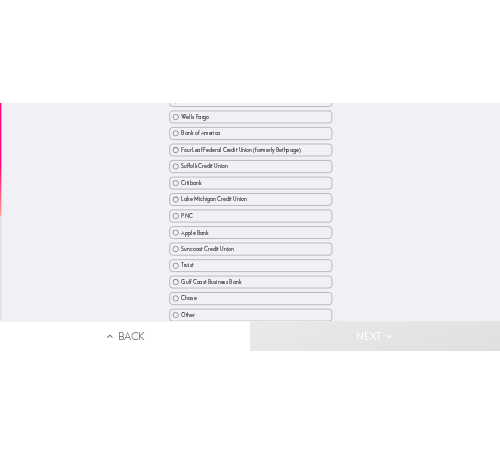 scroll, scrollTop: 317, scrollLeft: 0, axis: vertical 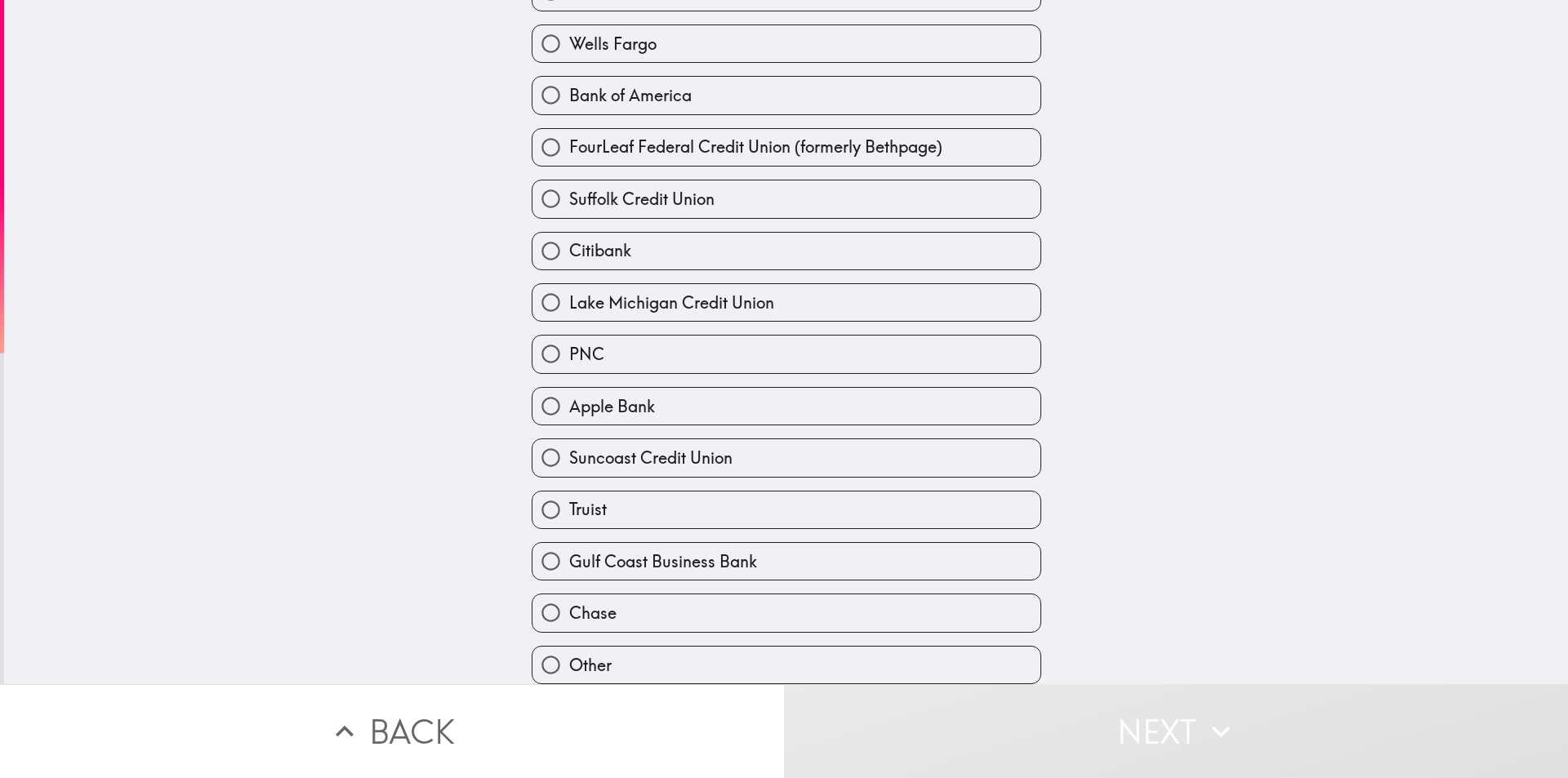 type 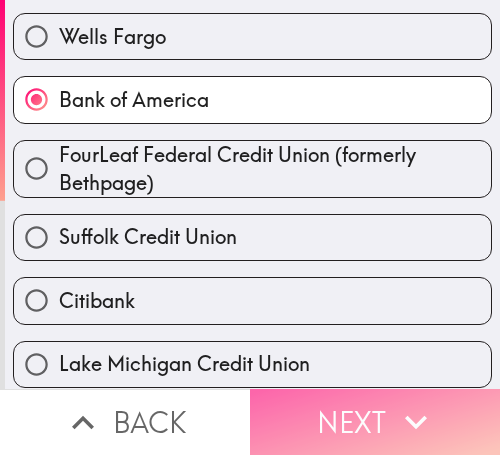 drag, startPoint x: 375, startPoint y: 411, endPoint x: 444, endPoint y: 407, distance: 69.115845 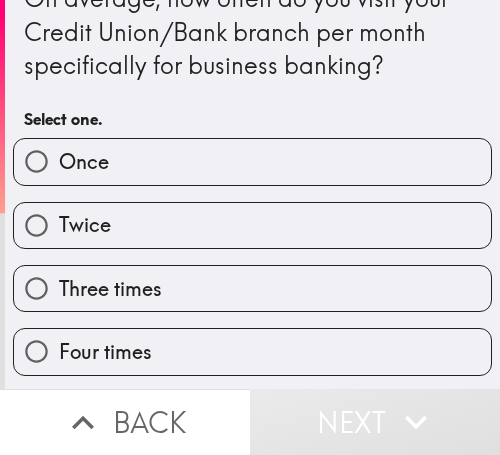 scroll, scrollTop: 0, scrollLeft: 0, axis: both 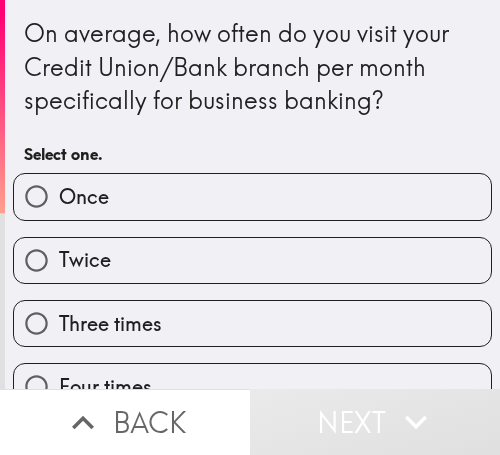 drag, startPoint x: 333, startPoint y: 192, endPoint x: 492, endPoint y: 193, distance: 159.00314 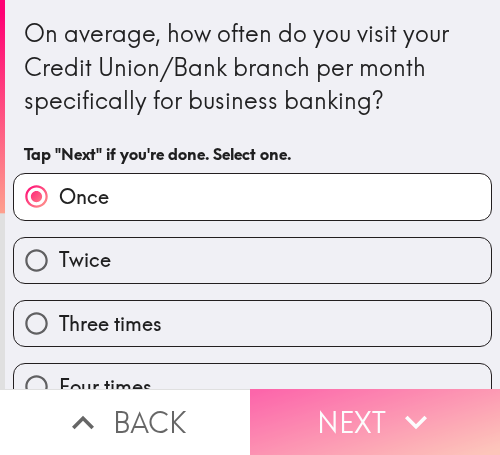 drag, startPoint x: 421, startPoint y: 391, endPoint x: 482, endPoint y: 393, distance: 61.03278 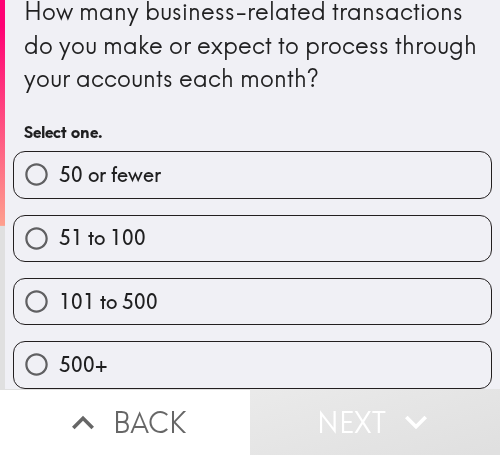 scroll, scrollTop: 39, scrollLeft: 0, axis: vertical 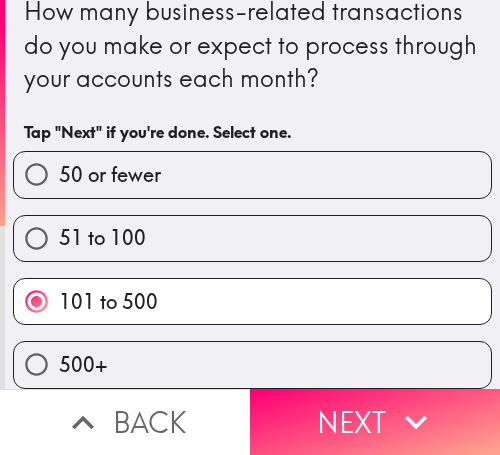 drag, startPoint x: 407, startPoint y: 400, endPoint x: 483, endPoint y: 401, distance: 76.00658 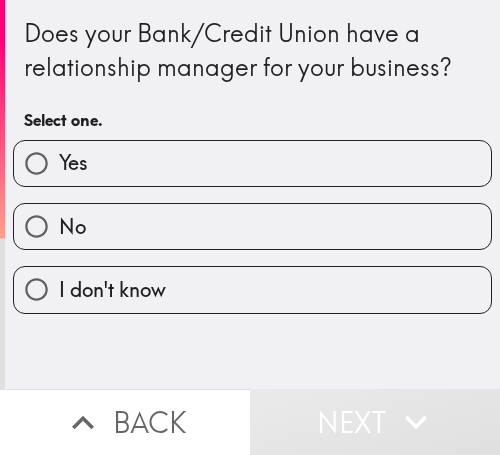 drag, startPoint x: 383, startPoint y: 154, endPoint x: 498, endPoint y: 158, distance: 115.06954 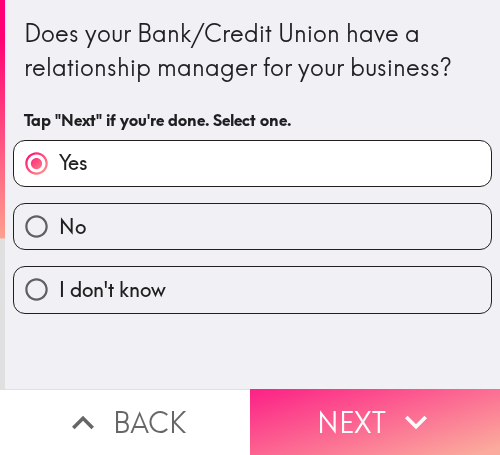 click 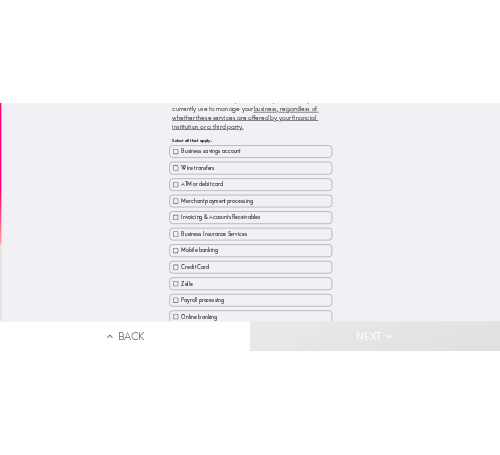 scroll, scrollTop: 0, scrollLeft: 0, axis: both 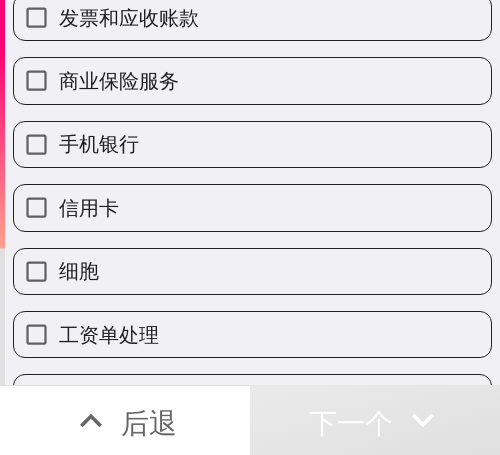 click on "信用卡" at bounding box center [252, 207] 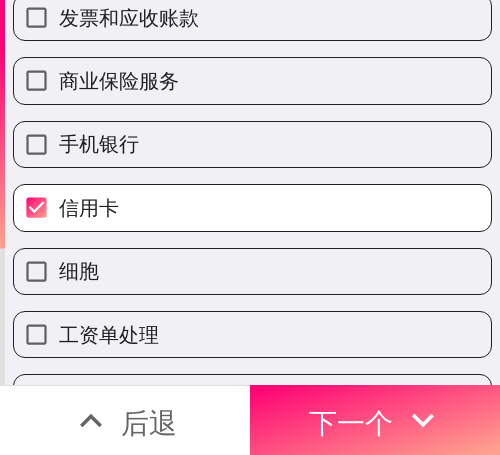 click on "手机银行" at bounding box center (252, 144) 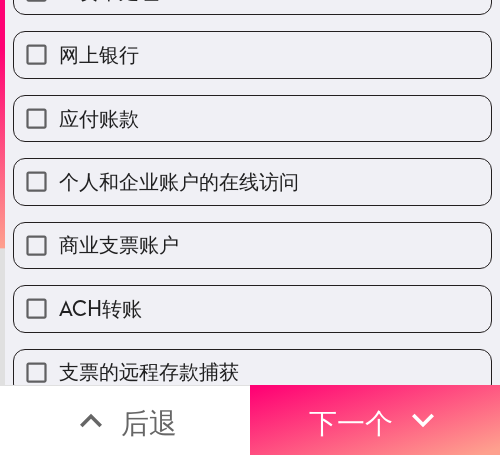scroll, scrollTop: 804, scrollLeft: 0, axis: vertical 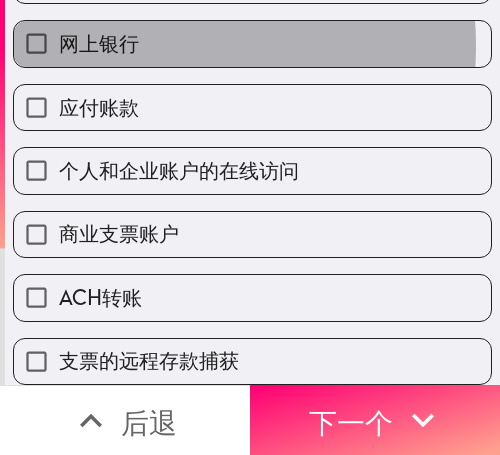 click on "网上银行" at bounding box center [99, 43] 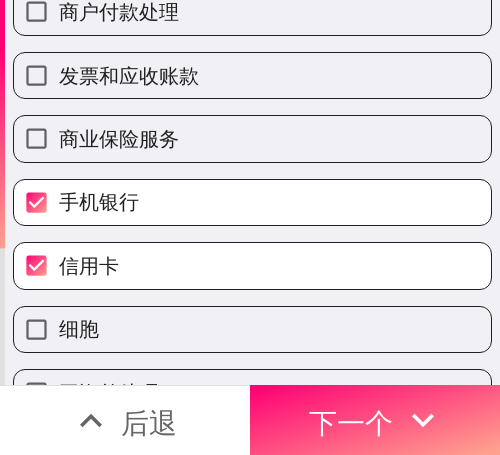 scroll, scrollTop: 304, scrollLeft: 0, axis: vertical 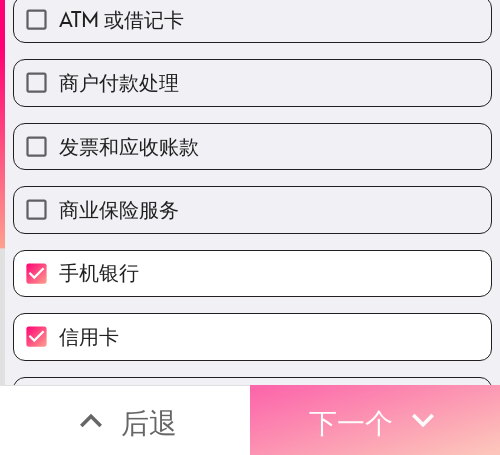 click on "下一个" at bounding box center [351, 422] 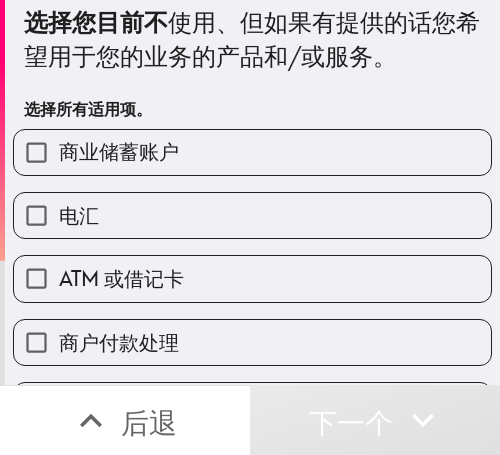 scroll, scrollTop: 0, scrollLeft: 0, axis: both 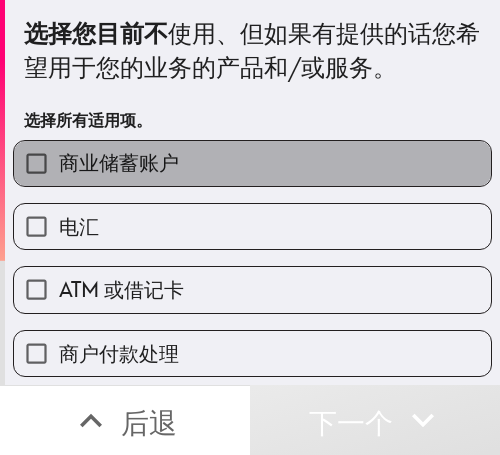 click on "商业储蓄账户" at bounding box center (252, 163) 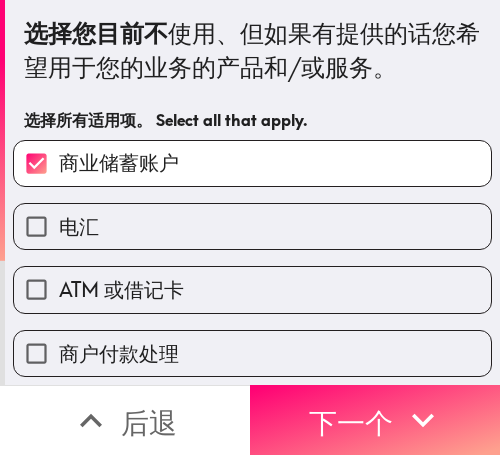 click on "商业储蓄账户" at bounding box center (252, 163) 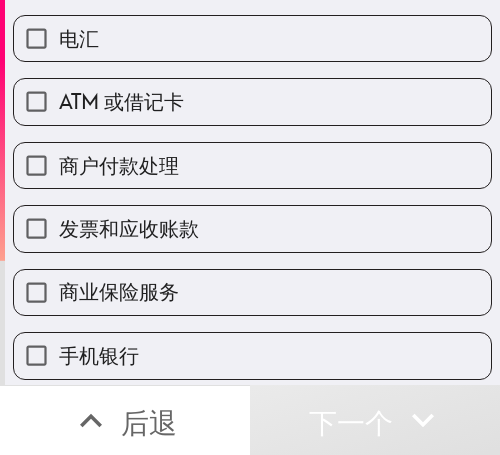 scroll, scrollTop: 200, scrollLeft: 0, axis: vertical 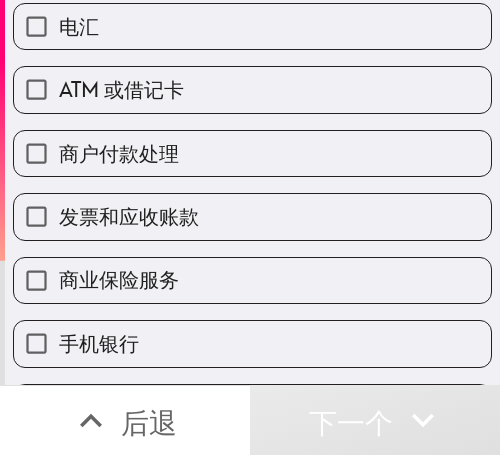 click on "发票和应收账款" at bounding box center (252, 216) 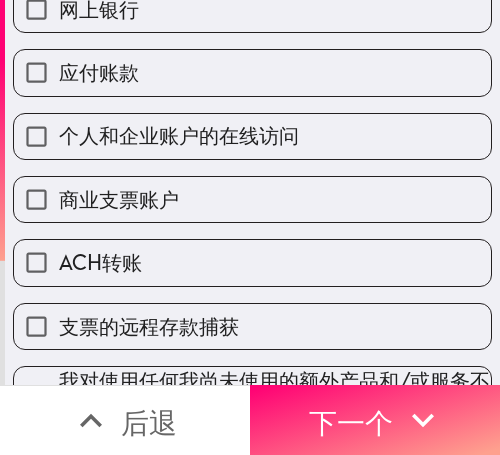 scroll, scrollTop: 800, scrollLeft: 0, axis: vertical 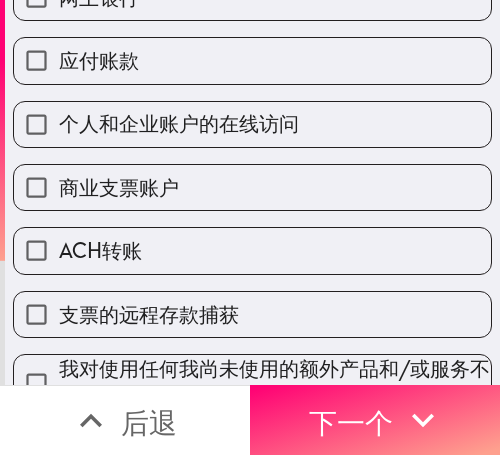 click on "商业支票账户" at bounding box center (252, 187) 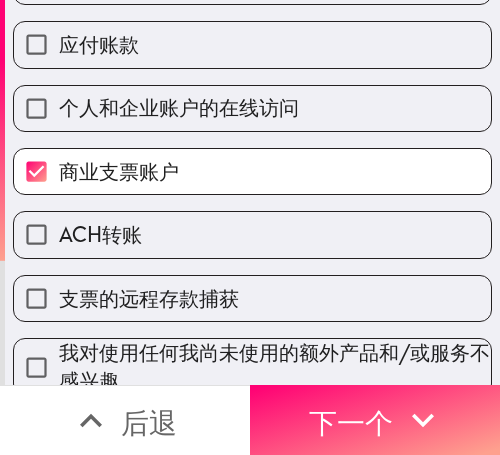 scroll, scrollTop: 844, scrollLeft: 0, axis: vertical 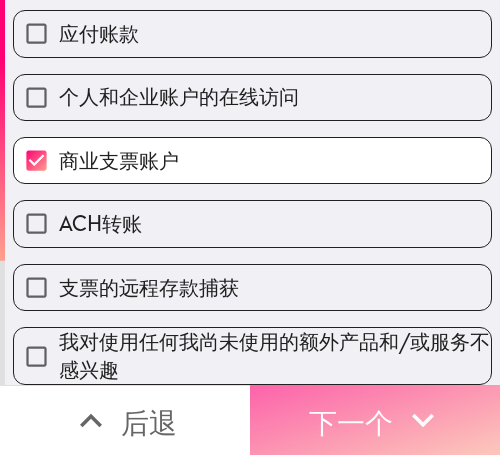 drag, startPoint x: 377, startPoint y: 381, endPoint x: 477, endPoint y: 343, distance: 106.97663 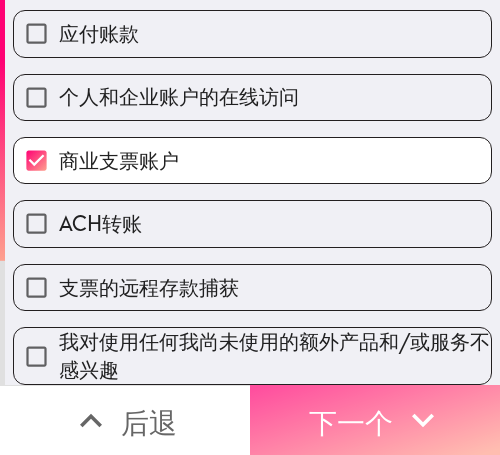 click on "下一个" at bounding box center [351, 420] 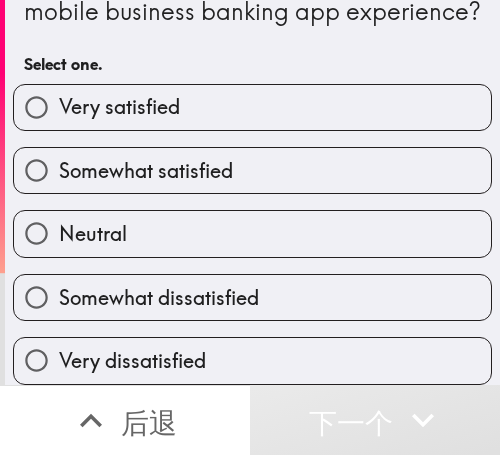 scroll, scrollTop: 73, scrollLeft: 0, axis: vertical 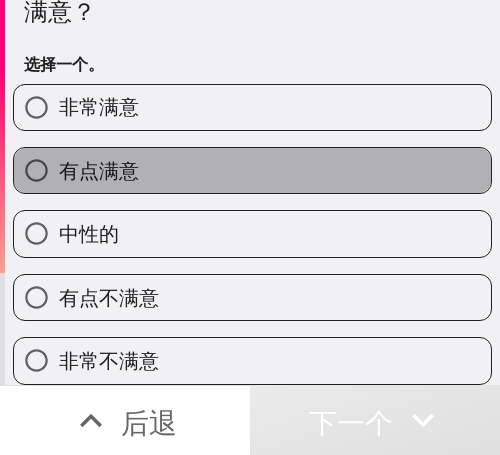 drag, startPoint x: 392, startPoint y: 141, endPoint x: 494, endPoint y: 142, distance: 102.0049 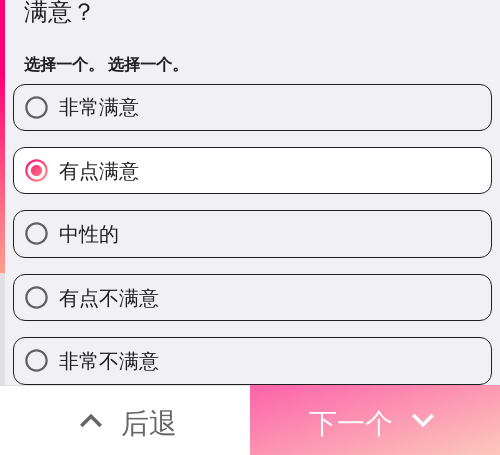 drag, startPoint x: 361, startPoint y: 394, endPoint x: 492, endPoint y: 398, distance: 131.06105 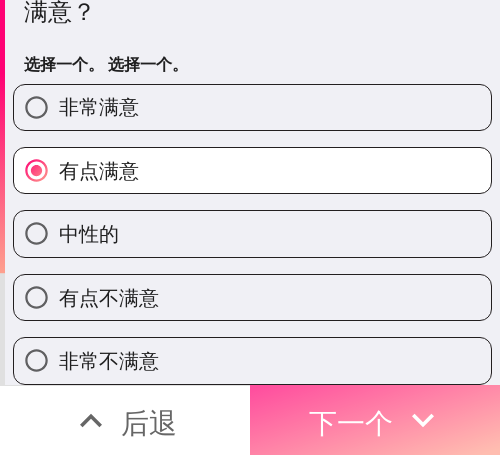 scroll, scrollTop: 0, scrollLeft: 0, axis: both 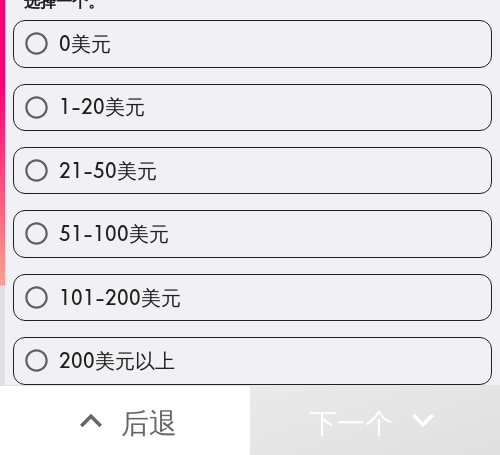 drag, startPoint x: 398, startPoint y: 213, endPoint x: 486, endPoint y: 216, distance: 88.051125 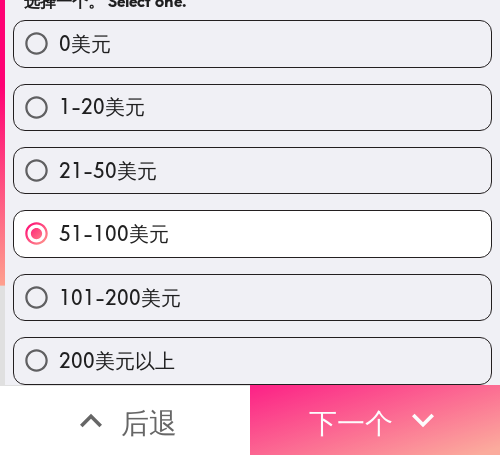 drag, startPoint x: 425, startPoint y: 387, endPoint x: 477, endPoint y: 391, distance: 52.153618 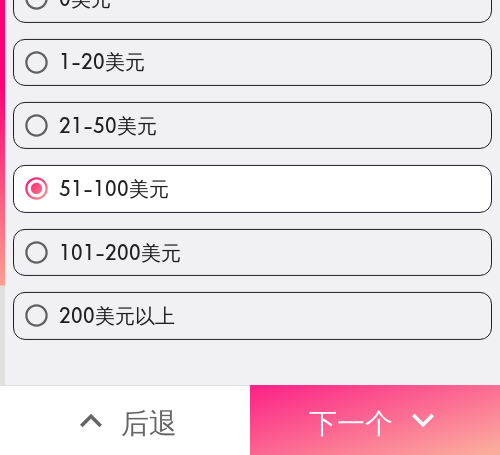 scroll, scrollTop: 0, scrollLeft: 0, axis: both 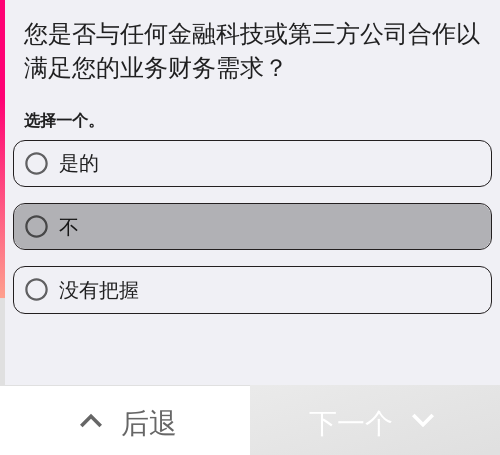 drag, startPoint x: 354, startPoint y: 227, endPoint x: 494, endPoint y: 228, distance: 140.00357 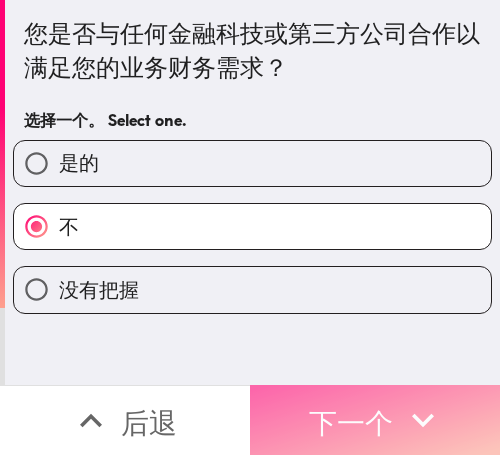 click on "下一个" at bounding box center [351, 422] 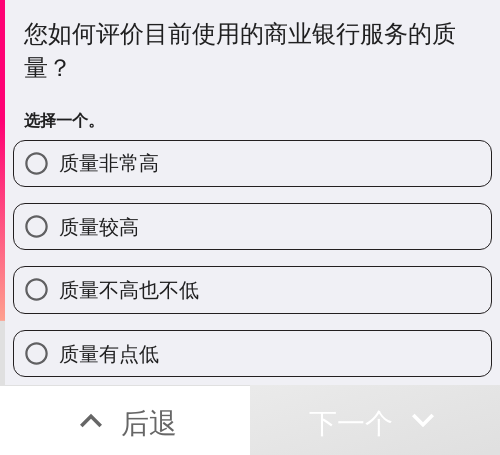 drag, startPoint x: 391, startPoint y: 221, endPoint x: 430, endPoint y: 229, distance: 39.812057 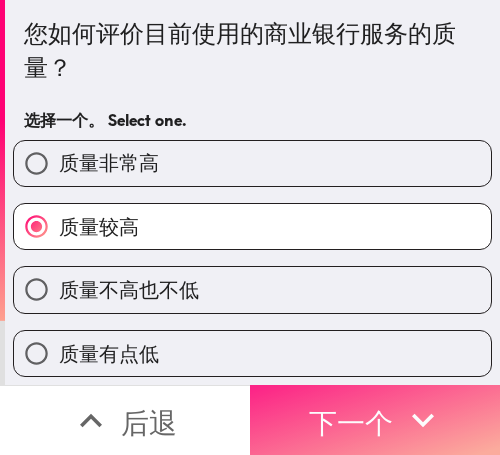 drag, startPoint x: 353, startPoint y: 409, endPoint x: 474, endPoint y: 409, distance: 121 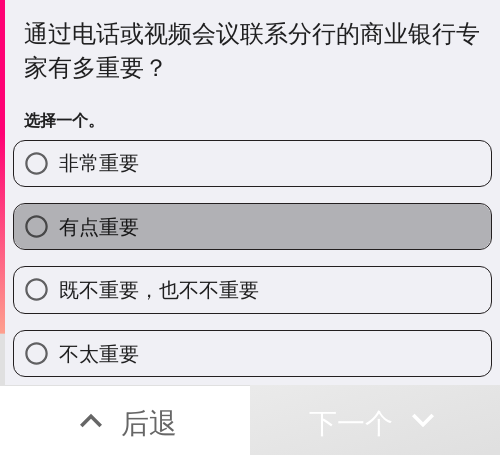 drag, startPoint x: 404, startPoint y: 235, endPoint x: 477, endPoint y: 234, distance: 73.00685 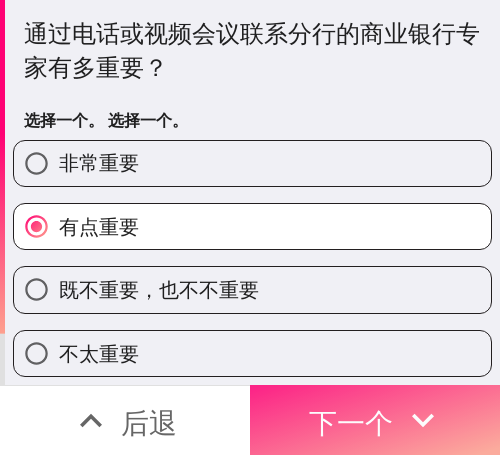 click on "下一个" at bounding box center [375, 420] 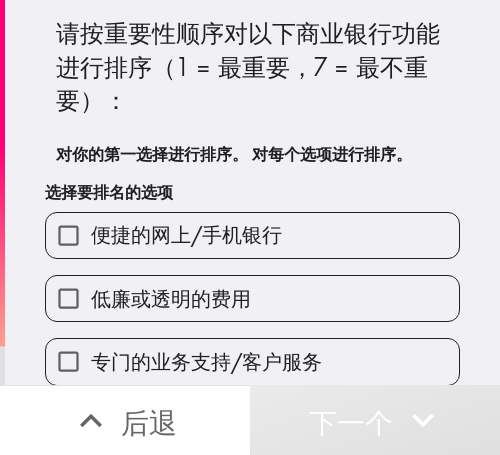 click on "便捷的网上/手机银行" at bounding box center (186, 234) 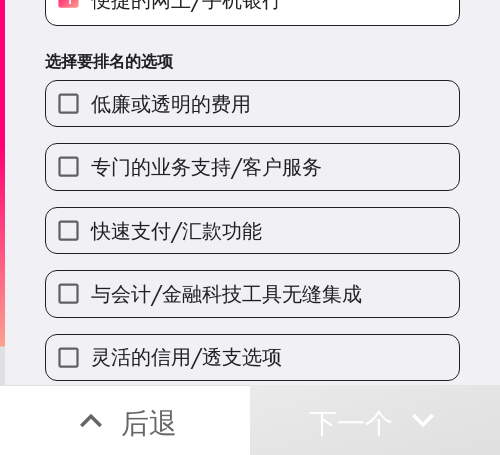 scroll, scrollTop: 200, scrollLeft: 0, axis: vertical 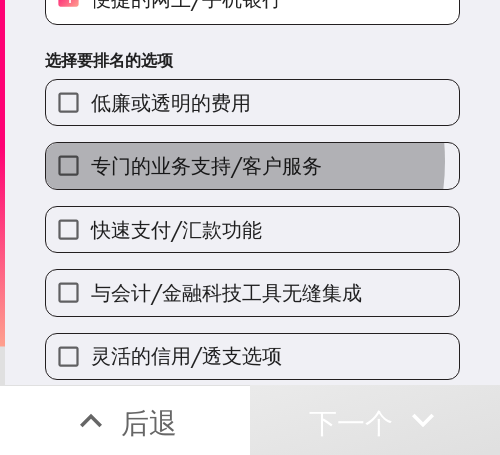 click on "专门的业务支持/客户服务" at bounding box center [206, 165] 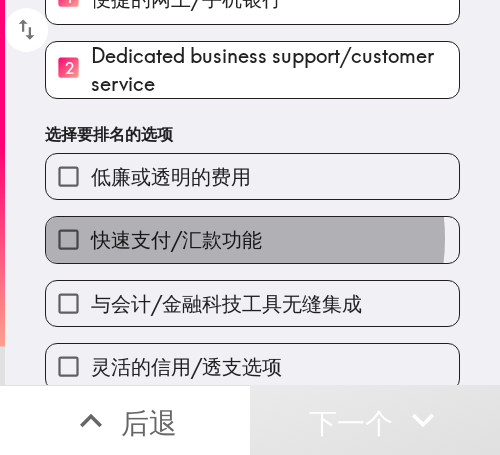 drag, startPoint x: 226, startPoint y: 238, endPoint x: 272, endPoint y: 306, distance: 82.0975 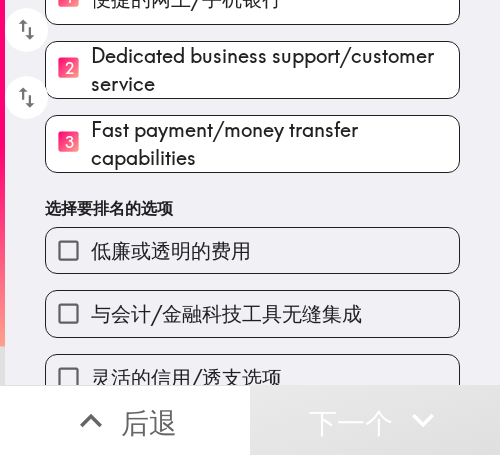 click on "与会计/金融科技工具无缝集成" at bounding box center [226, 313] 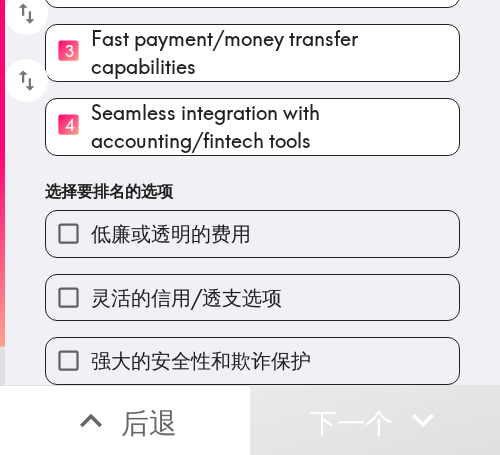 click on "灵活的信用/透支选项" at bounding box center (186, 297) 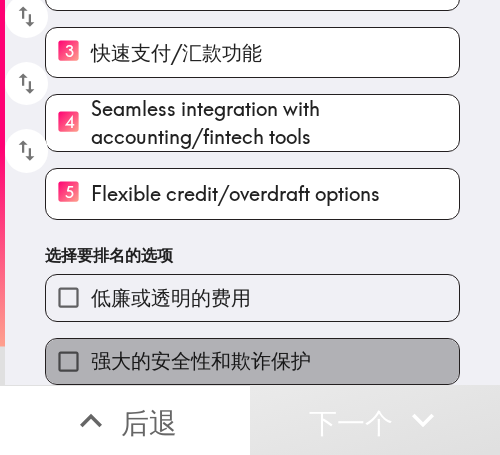 click on "强大的安全性和欺诈保护" at bounding box center [252, 361] 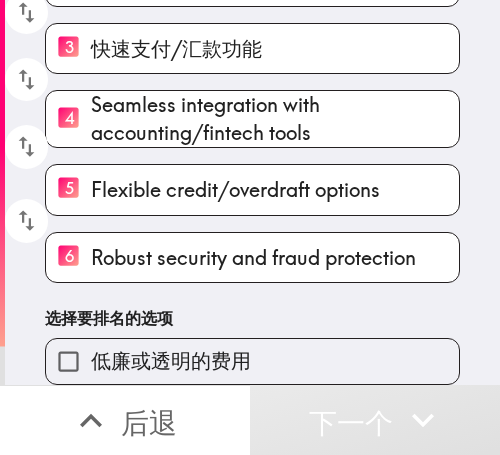 click on "低廉或透明的费用" at bounding box center (171, 360) 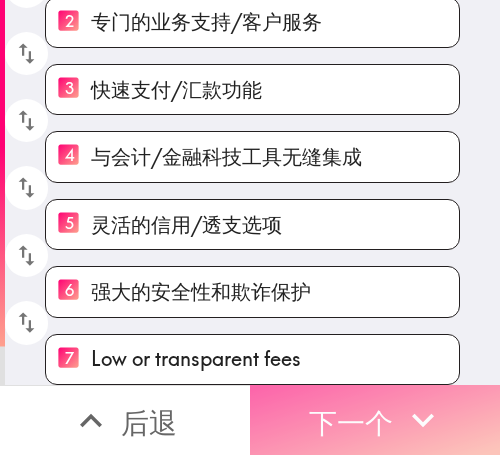 click on "下一个" at bounding box center [351, 422] 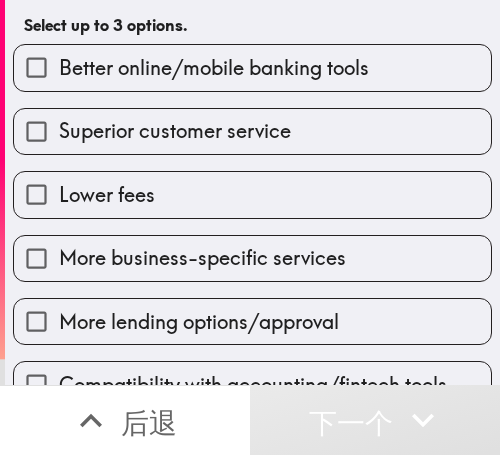 scroll, scrollTop: 154, scrollLeft: 0, axis: vertical 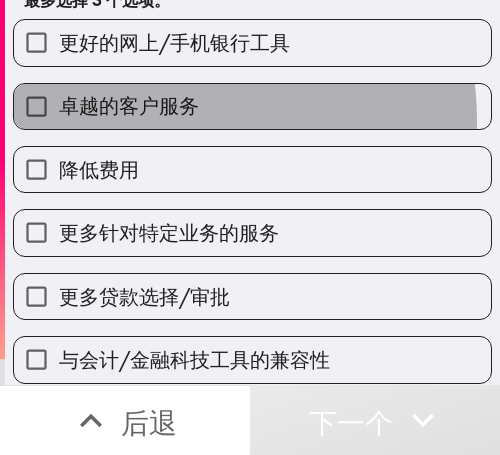 click on "卓越的客户服务" at bounding box center [252, 106] 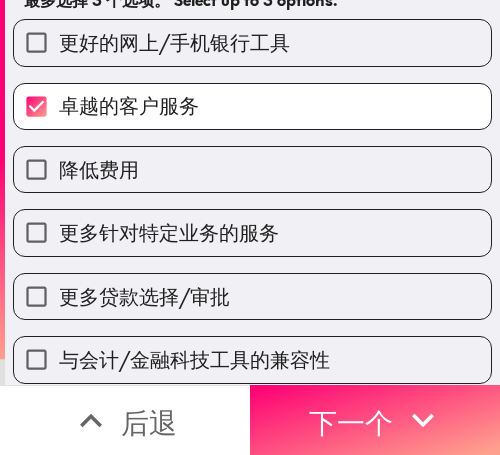 click on "与会计/金融科技工具的兼容性" at bounding box center (194, 359) 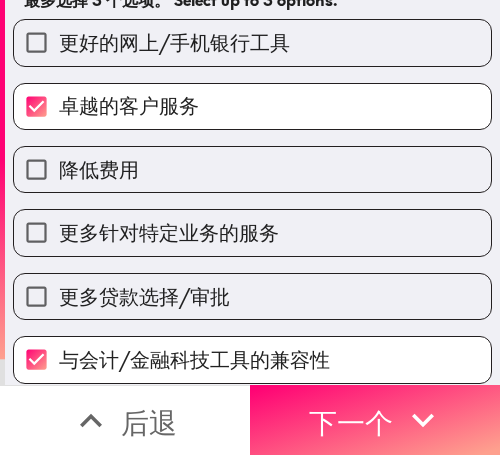 scroll, scrollTop: 169, scrollLeft: 0, axis: vertical 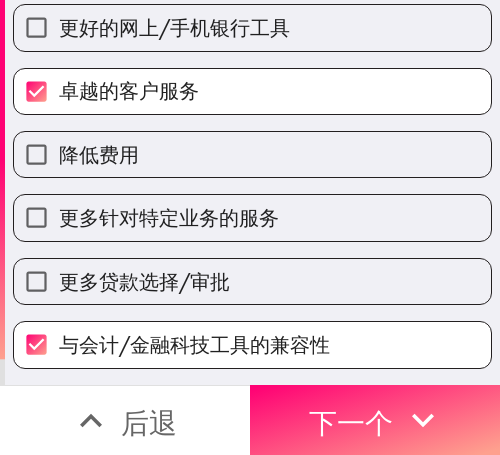 click on "降低费用" at bounding box center (252, 154) 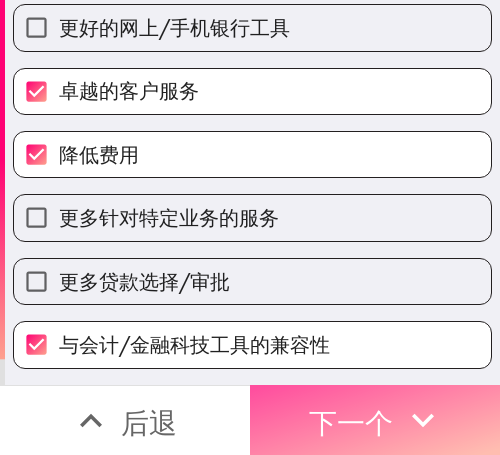 drag, startPoint x: 338, startPoint y: 394, endPoint x: 493, endPoint y: 352, distance: 160.58954 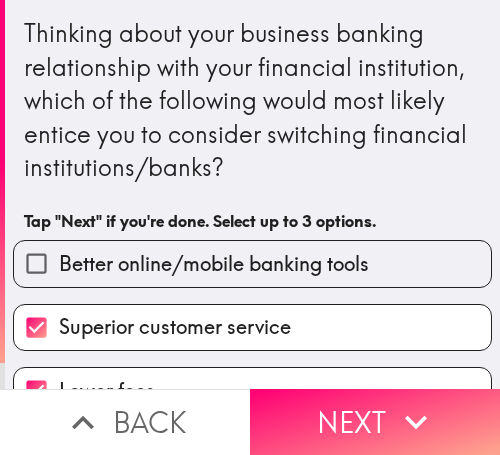 scroll, scrollTop: 0, scrollLeft: 0, axis: both 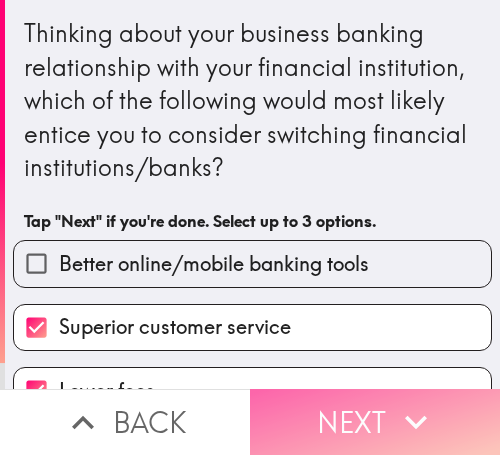 click on "Next" at bounding box center [375, 422] 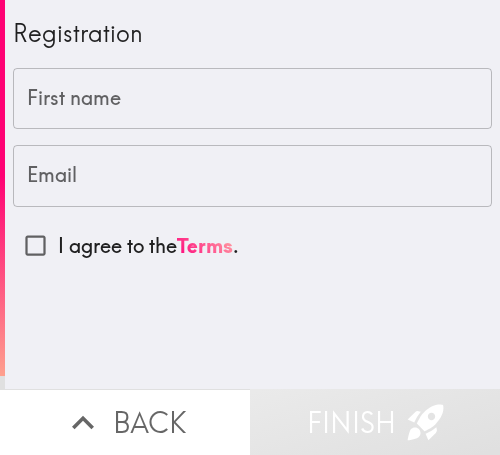 click on "First name" at bounding box center (252, 99) 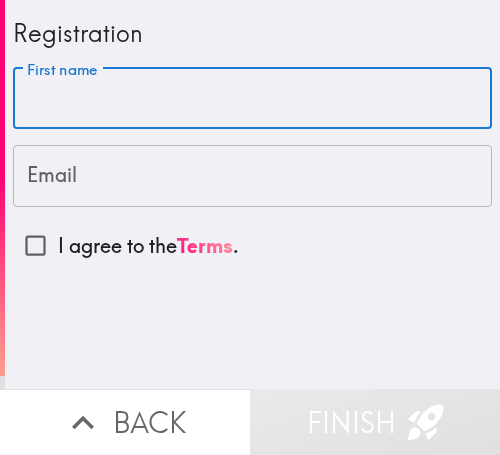 paste on "[FIRST]" 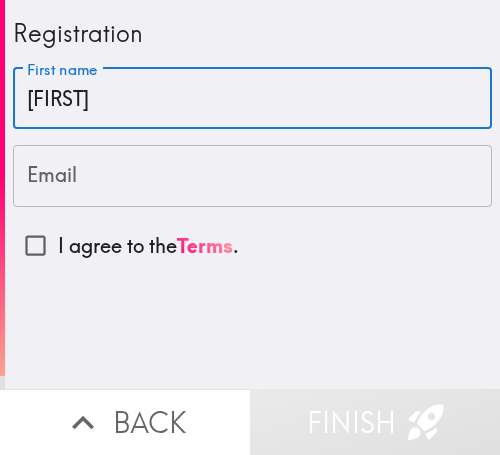 type on "[FIRST]" 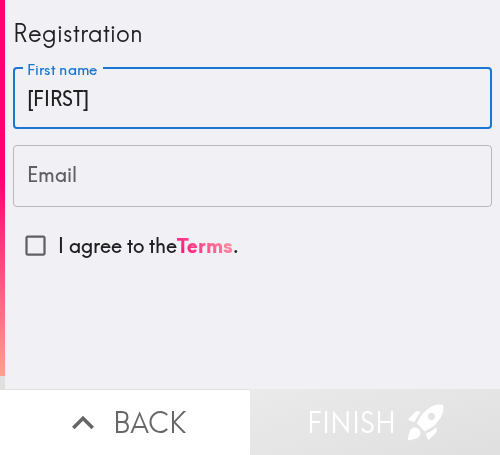 click on "Email" at bounding box center [252, 176] 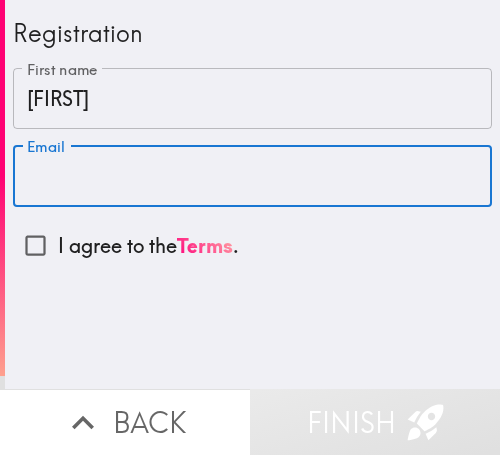 paste on "[EMAIL]" 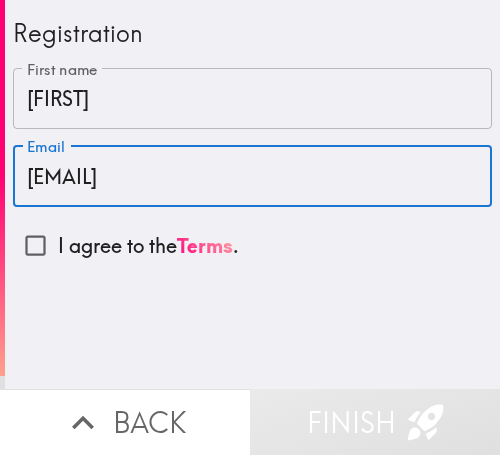 type on "[EMAIL]" 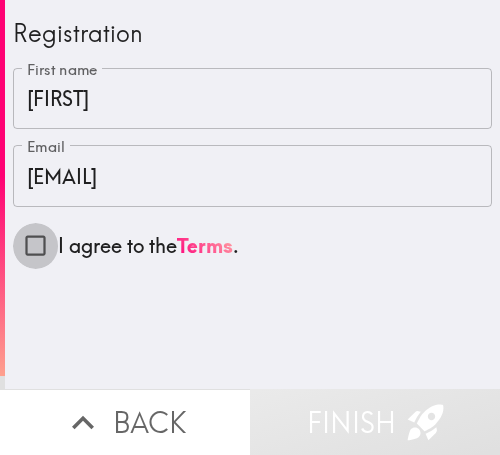 click on "I agree to the  Terms ." at bounding box center (35, 245) 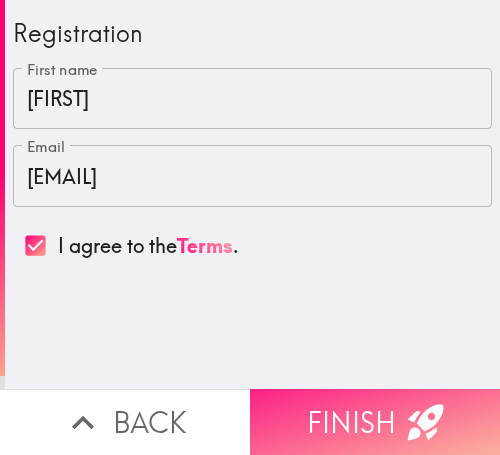 click on "Finish" at bounding box center [375, 422] 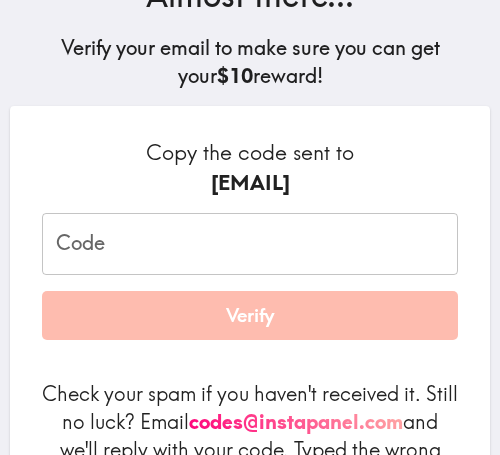 scroll, scrollTop: 315, scrollLeft: 0, axis: vertical 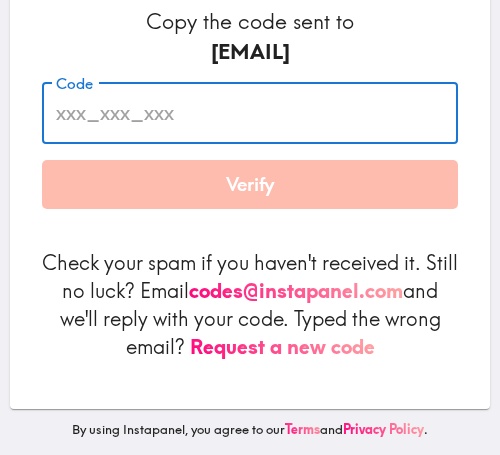 click on "Code" at bounding box center [250, 113] 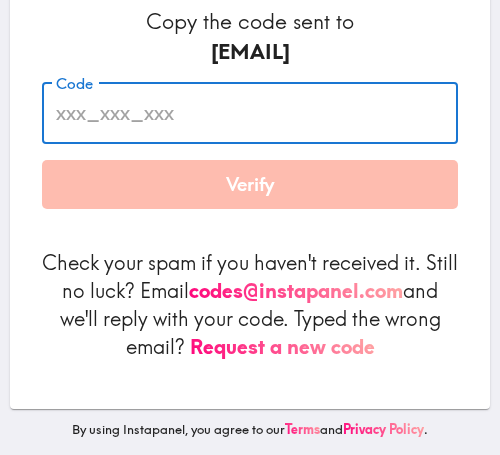 paste on "yAH_yf4_7Fp" 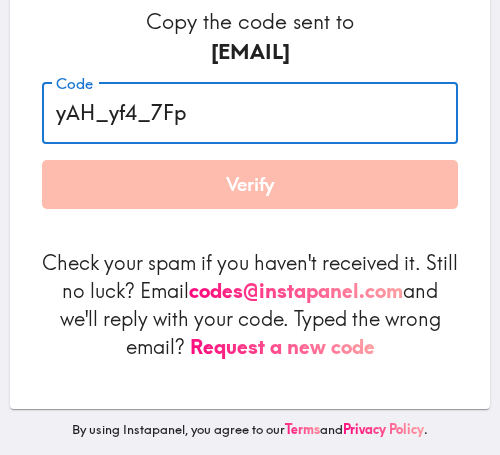 type on "yAH_yf4_7Fp" 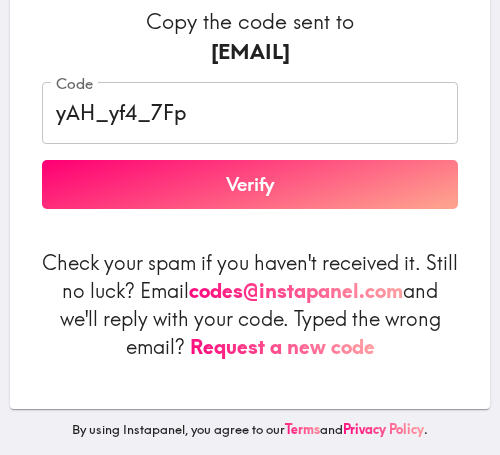 click on "Verify" at bounding box center (250, 185) 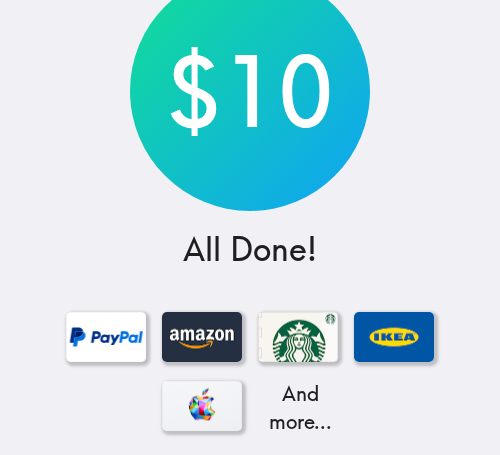 scroll, scrollTop: 0, scrollLeft: 0, axis: both 